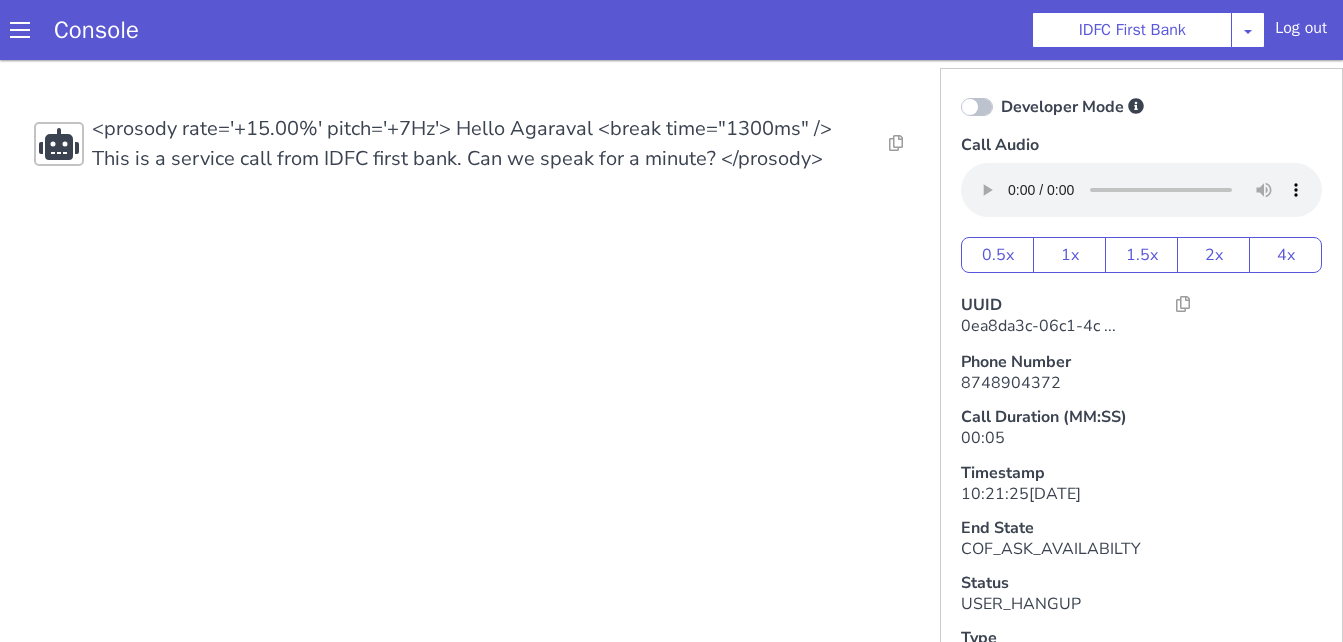 scroll, scrollTop: 0, scrollLeft: 0, axis: both 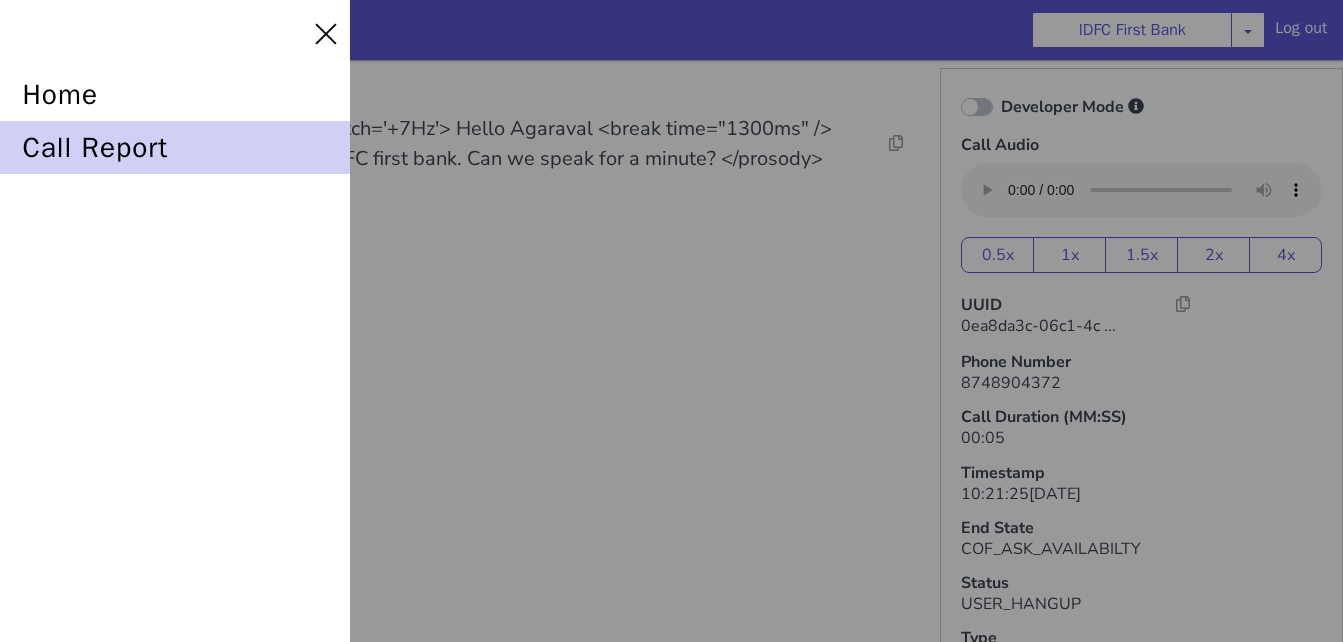 click on "call report" at bounding box center (175, 147) 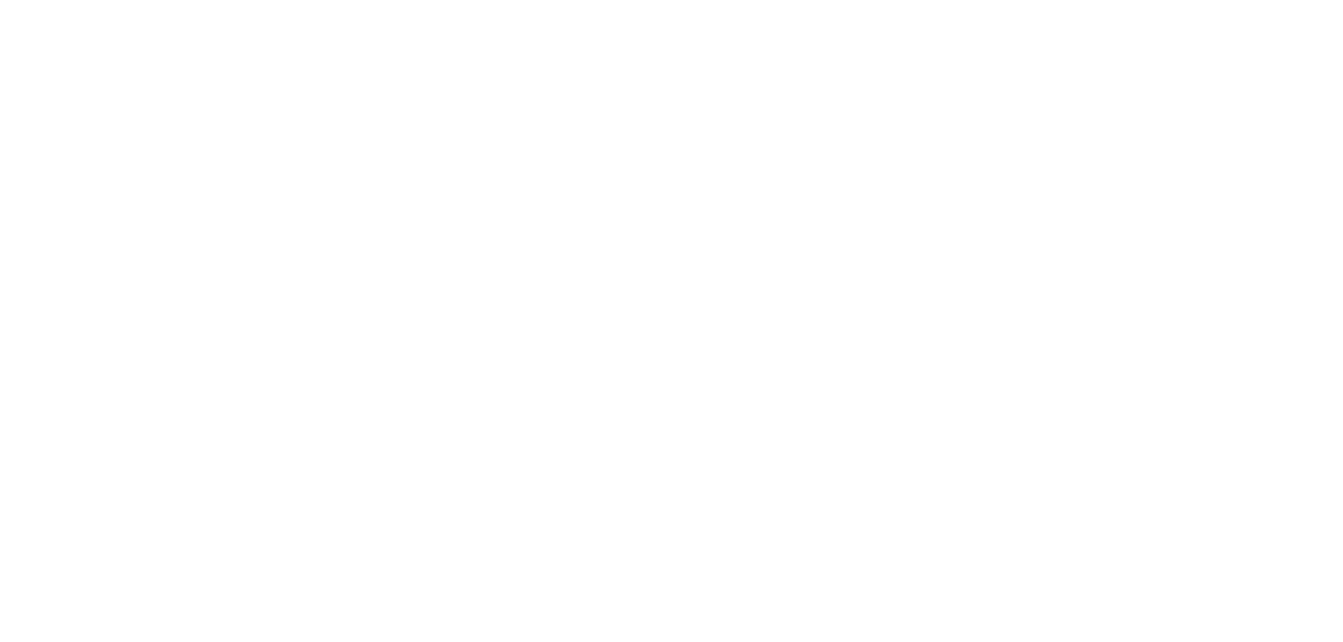 scroll, scrollTop: 0, scrollLeft: 0, axis: both 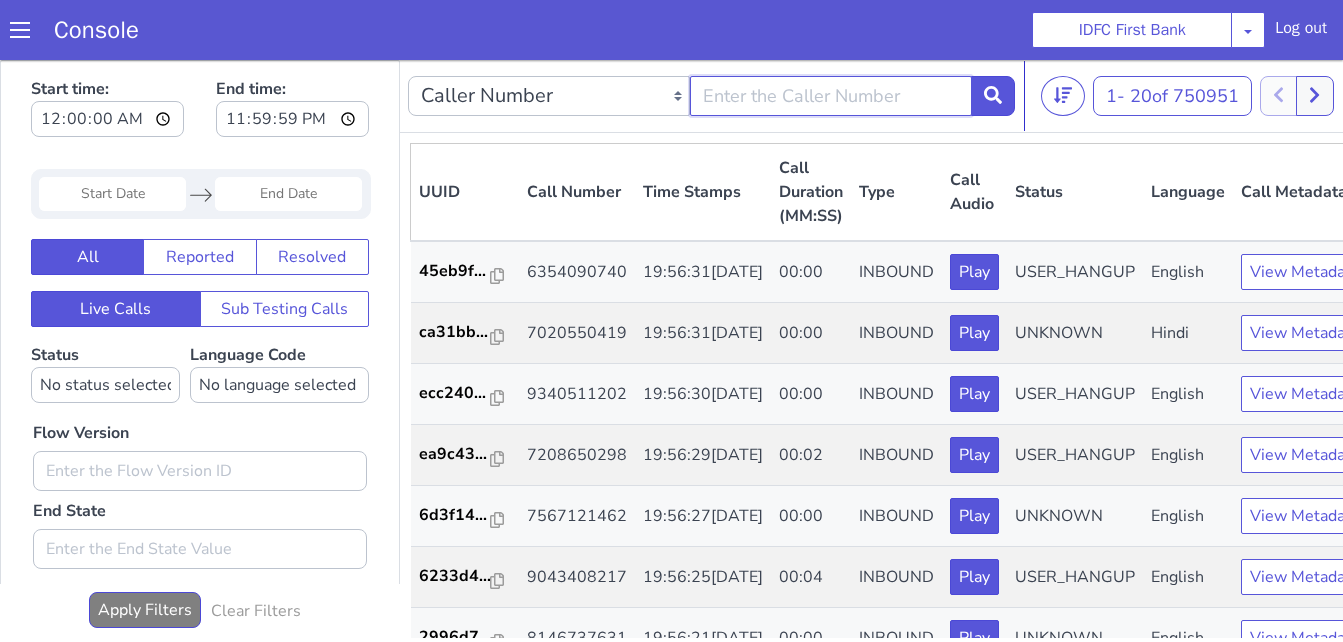 click at bounding box center (783, 366) 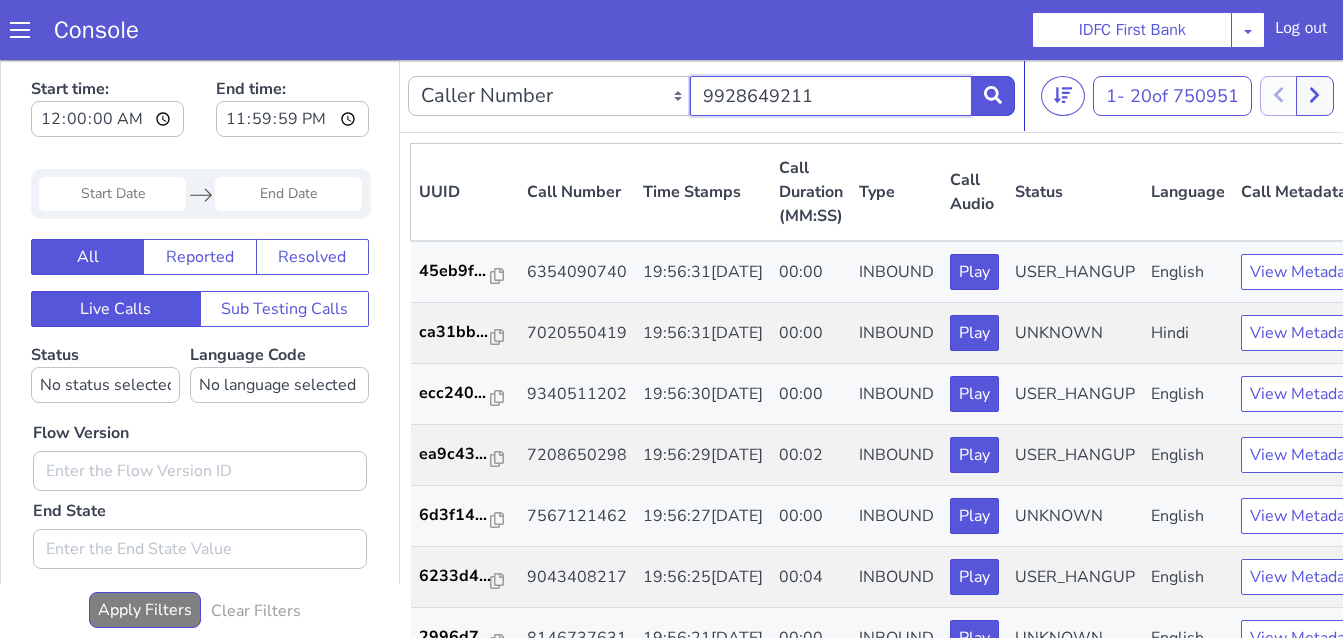 type on "9928649211" 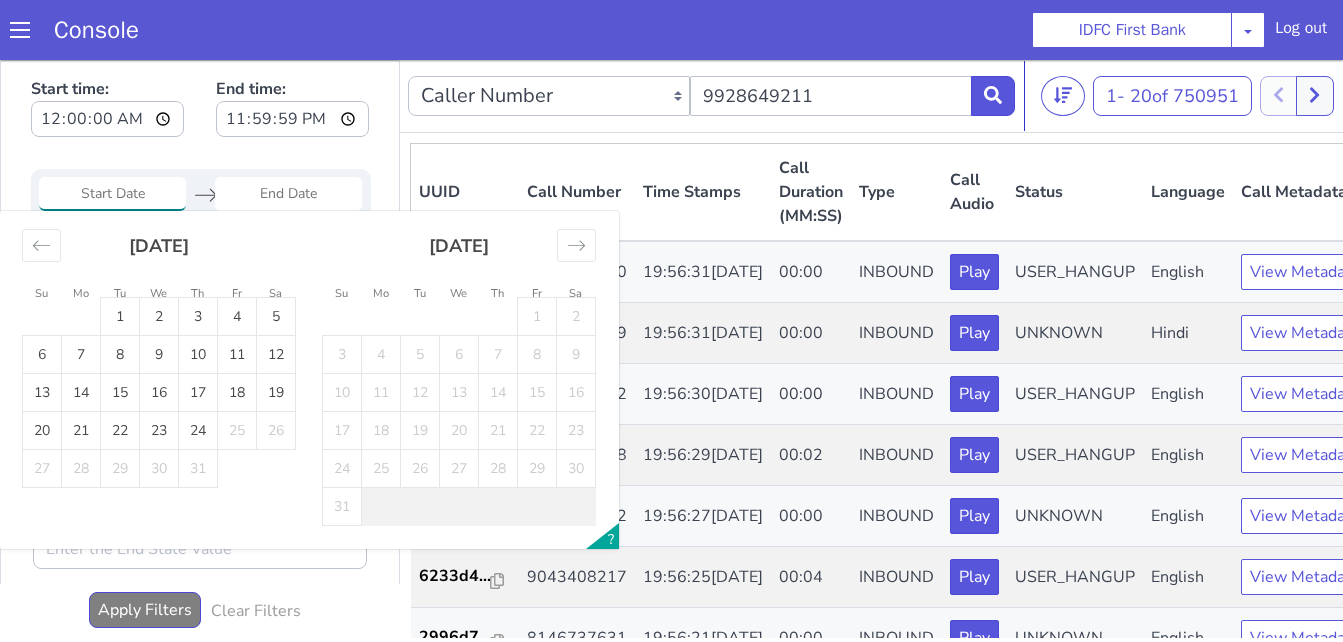 click at bounding box center (312, -89) 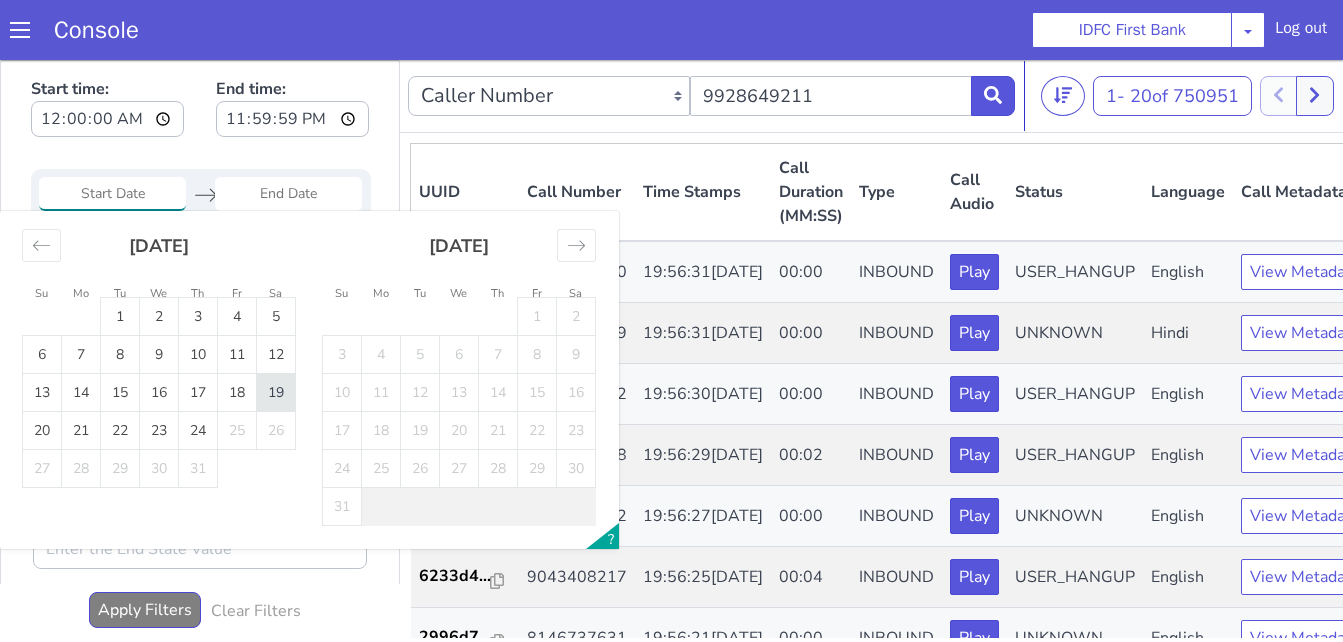 click on "19" at bounding box center (232, 573) 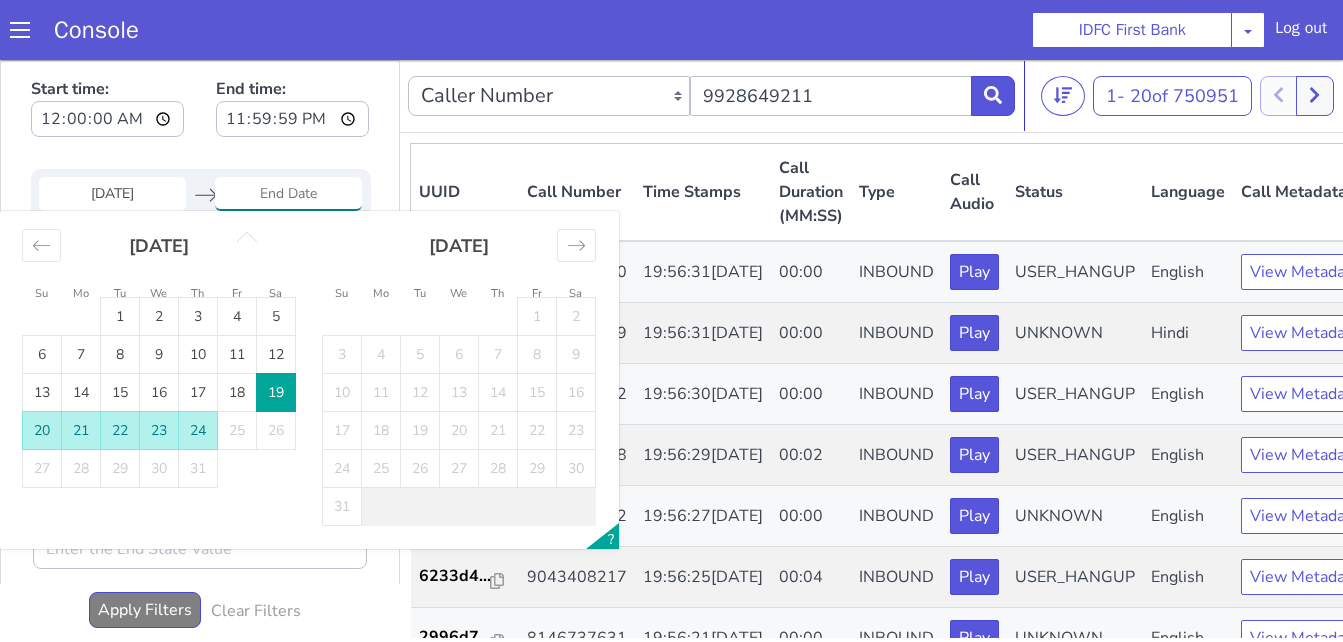 click on "24" at bounding box center (1275, 97) 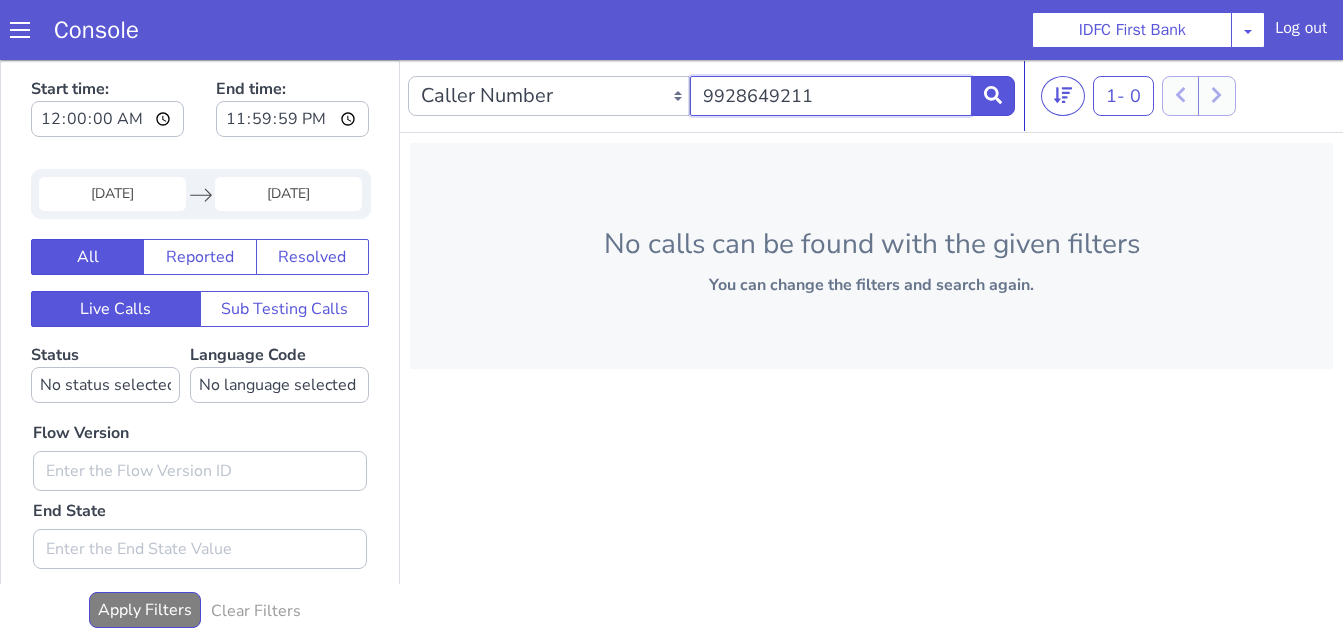 click on "9928649211" at bounding box center (783, 386) 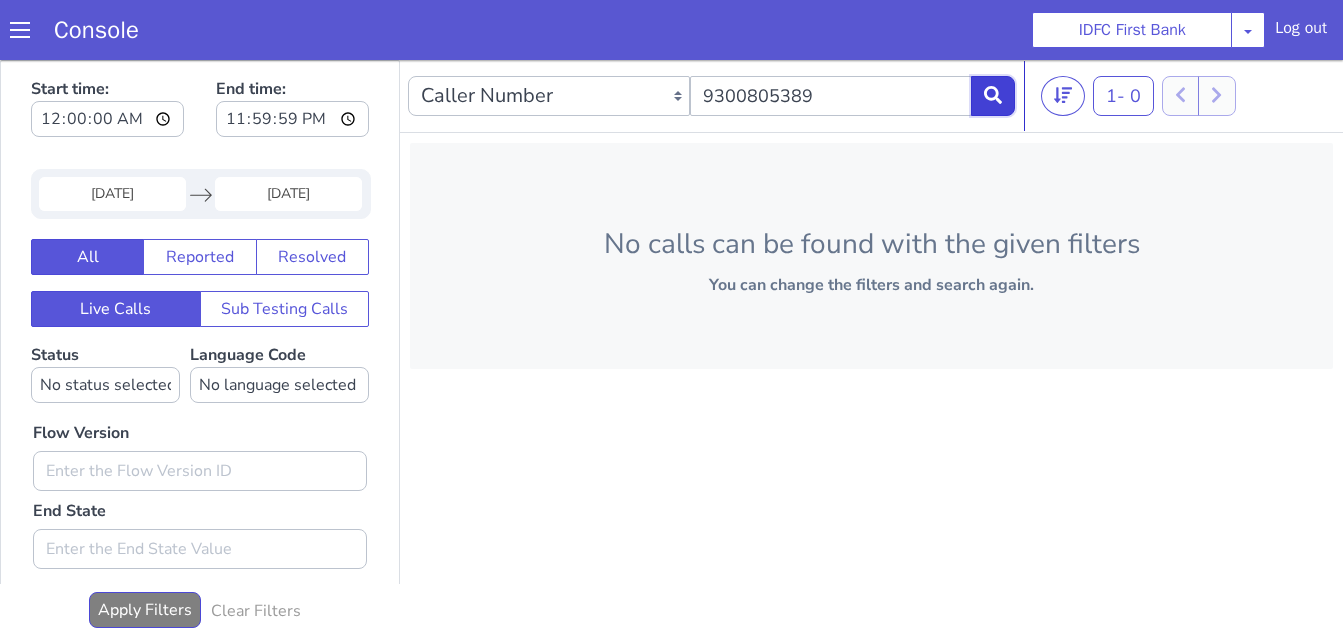 click 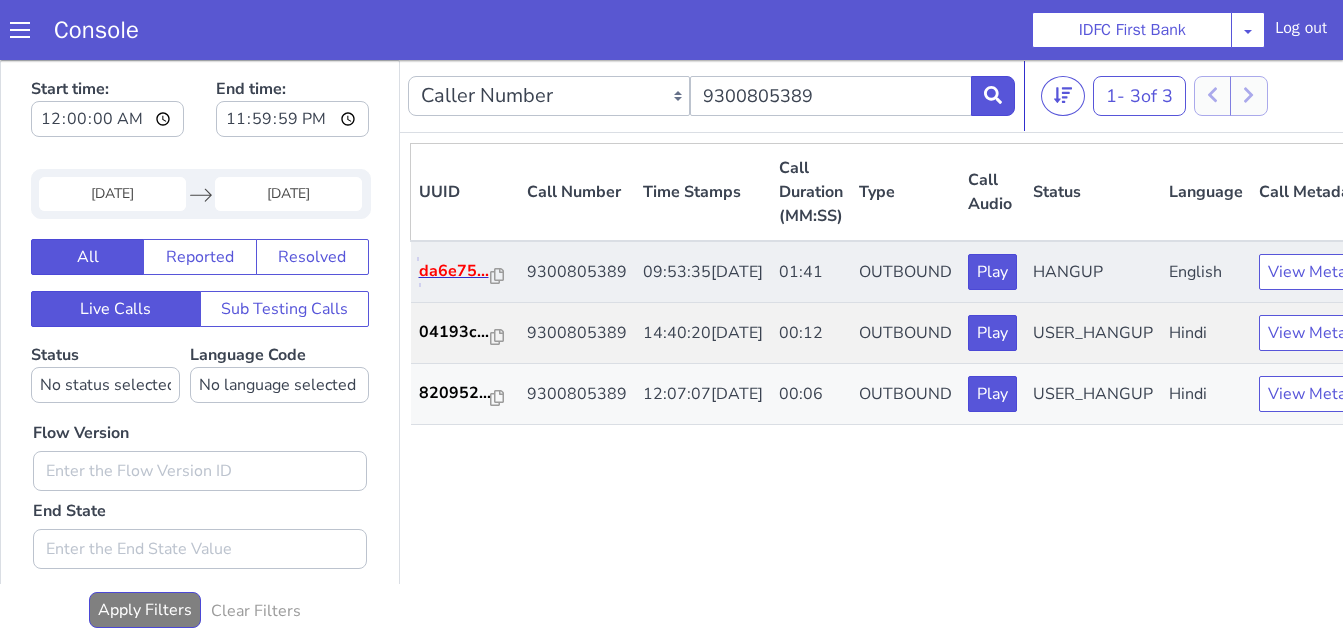click on "da6e75..." at bounding box center (1820, 337) 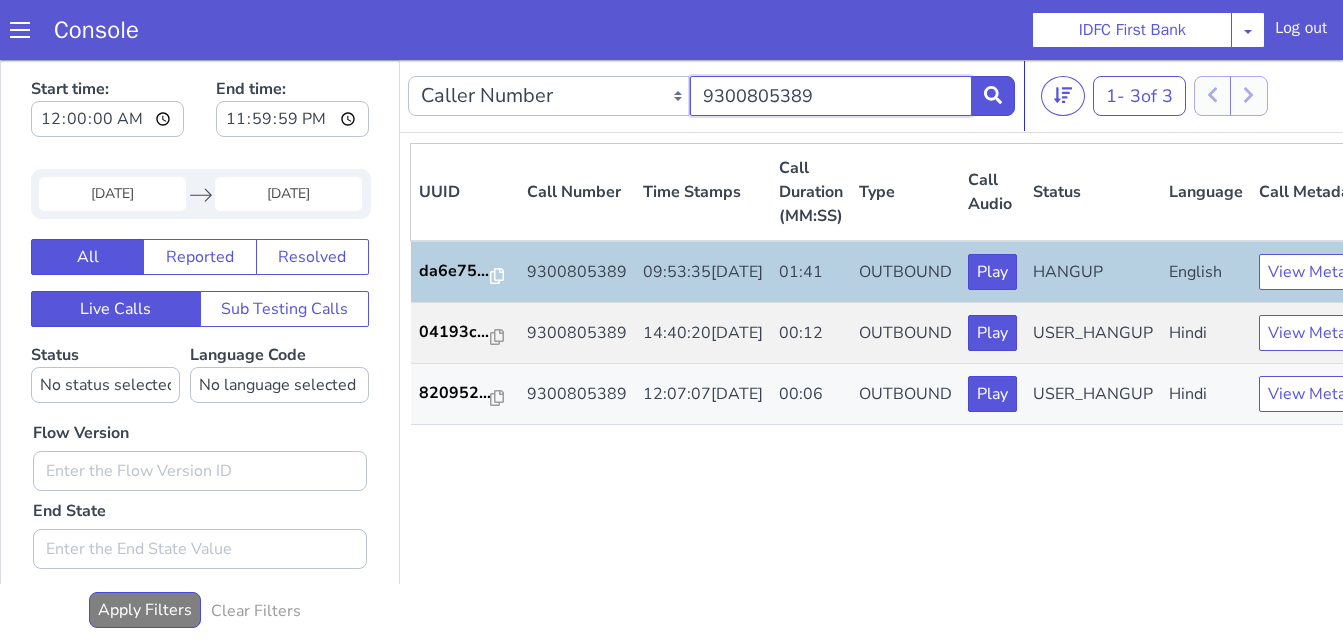 drag, startPoint x: 787, startPoint y: 381, endPoint x: 618, endPoint y: 377, distance: 169.04733 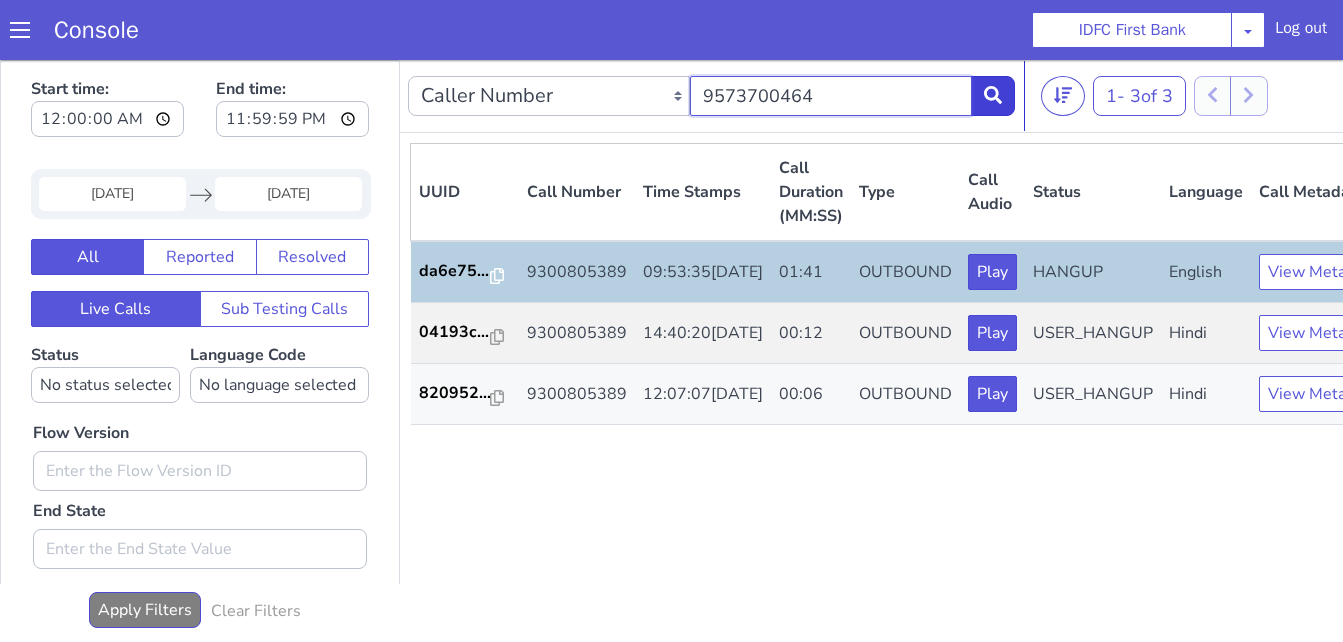 type on "9573700464" 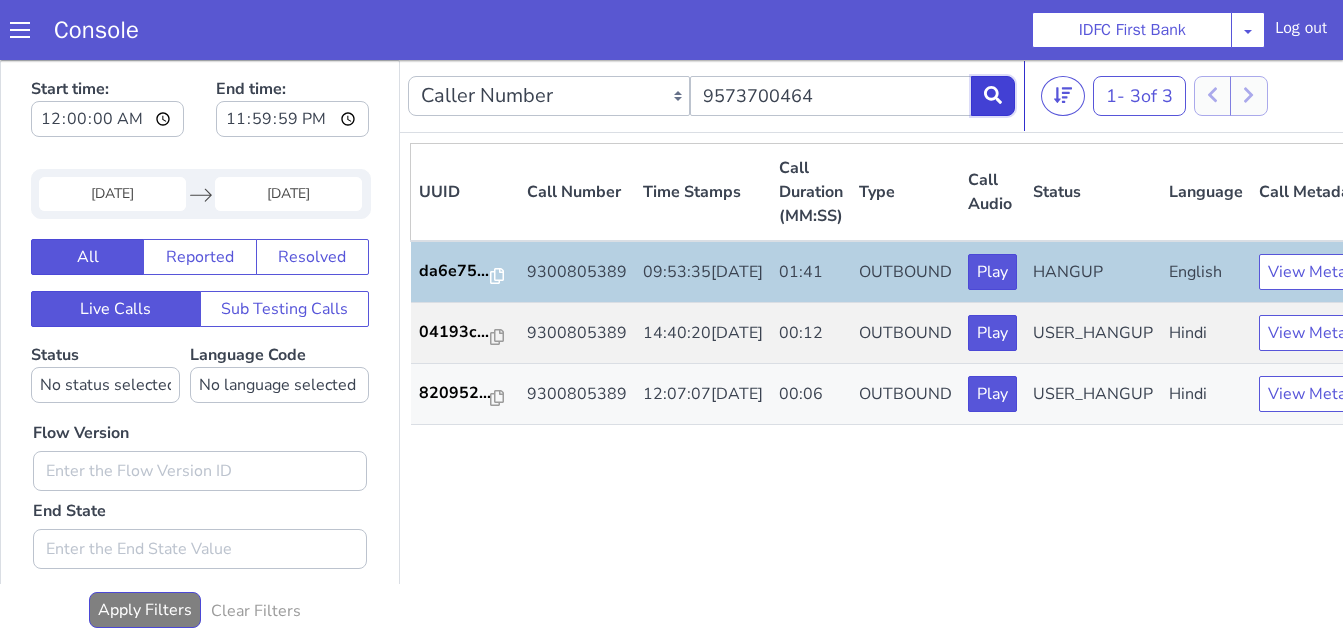 click at bounding box center (951, 261) 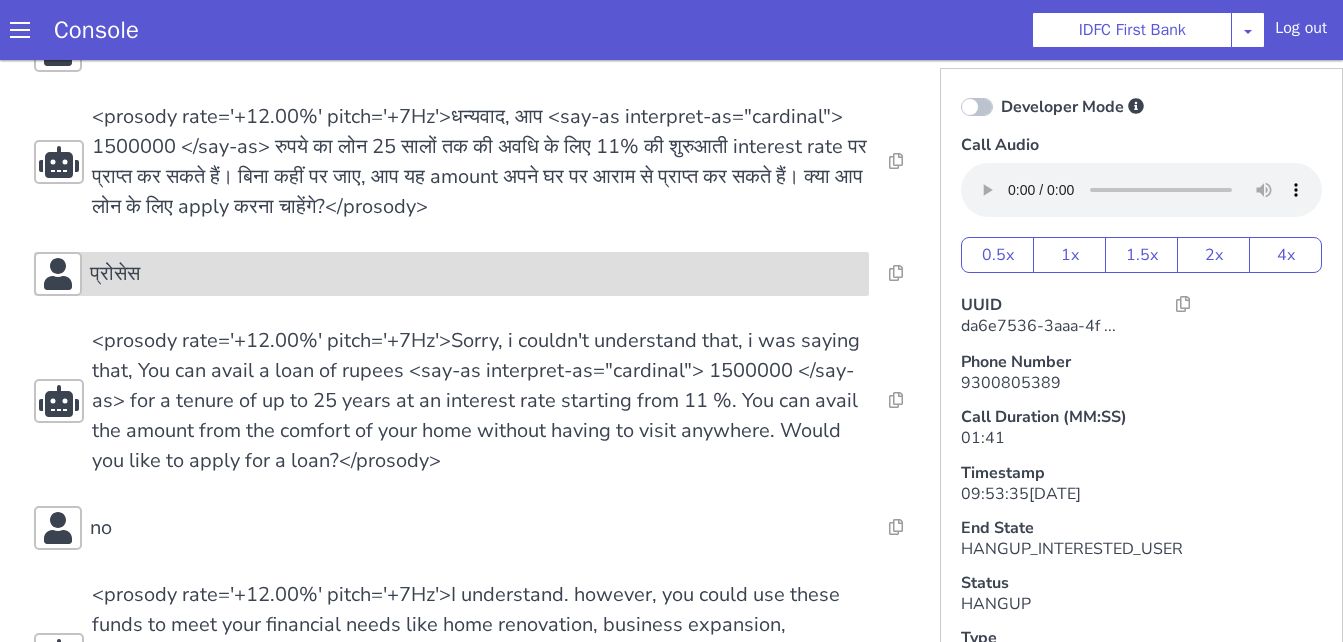 scroll, scrollTop: 0, scrollLeft: 0, axis: both 